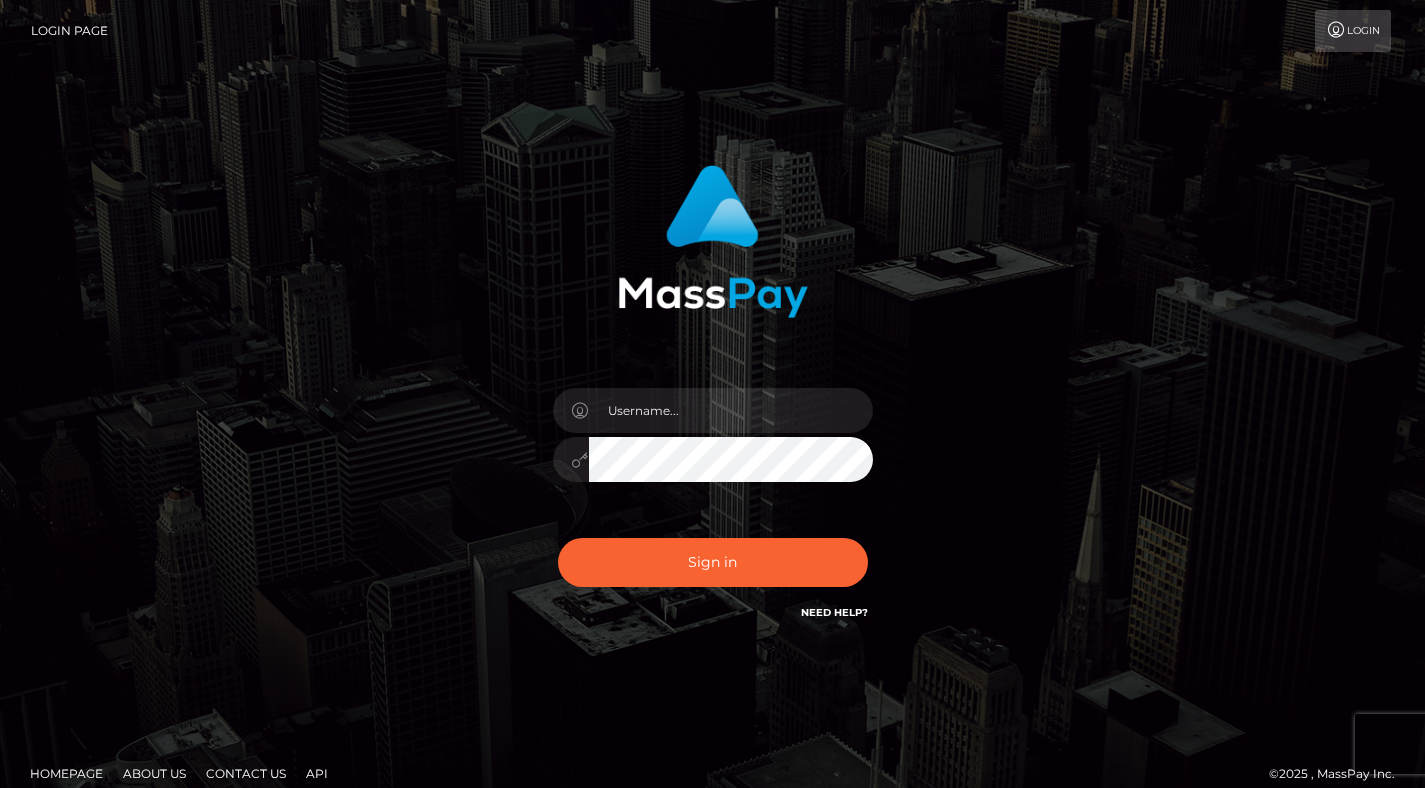 scroll, scrollTop: 0, scrollLeft: 0, axis: both 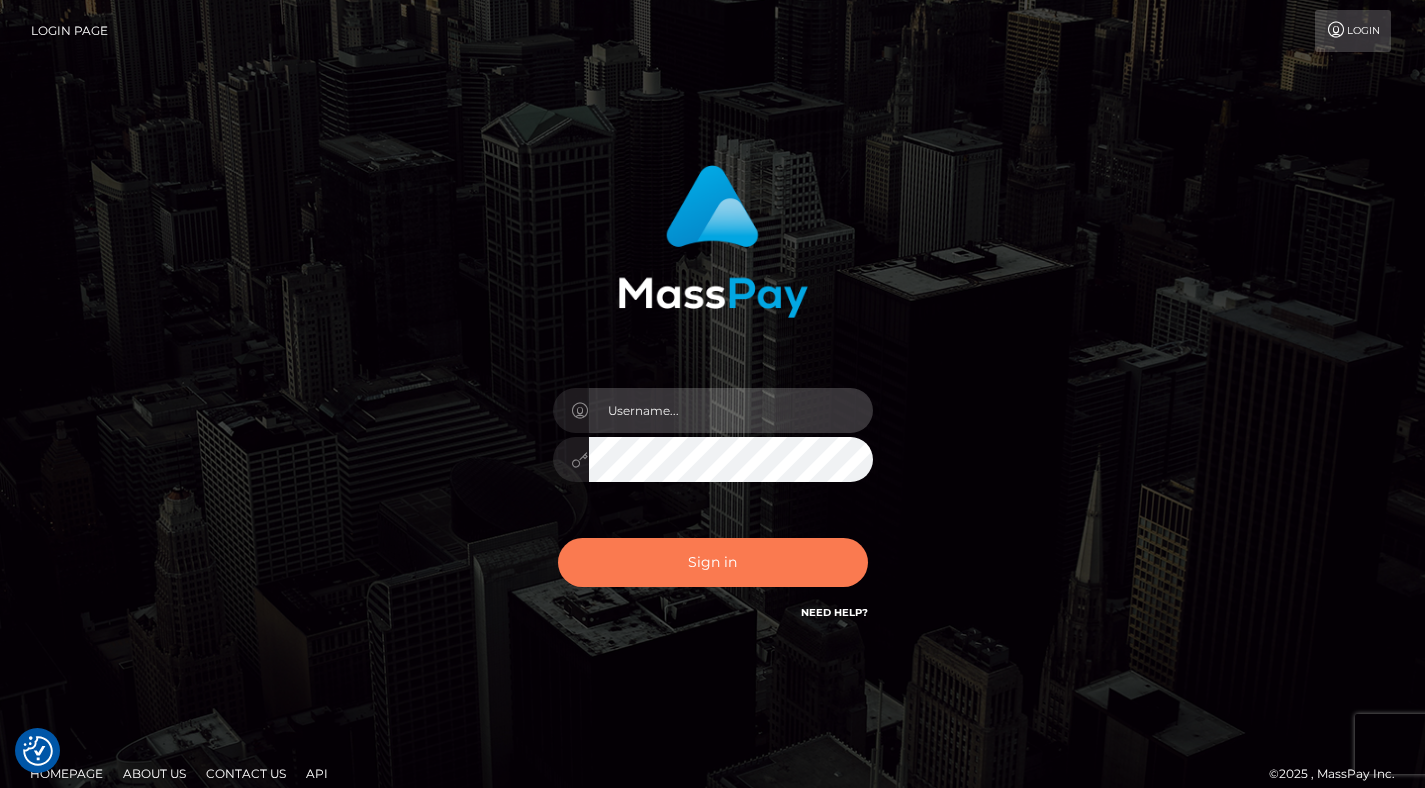 type on "dave.levarti" 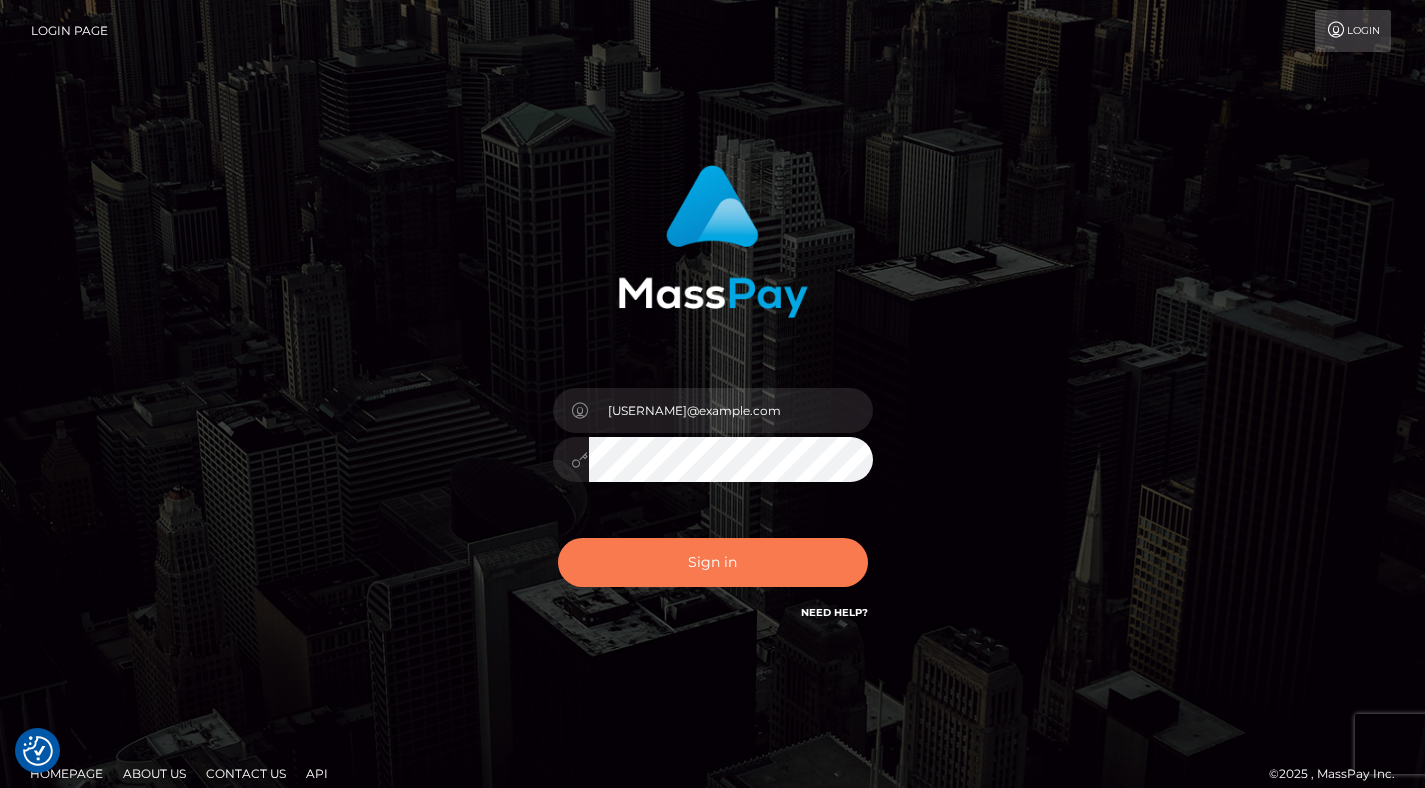 click on "Sign in" at bounding box center [713, 562] 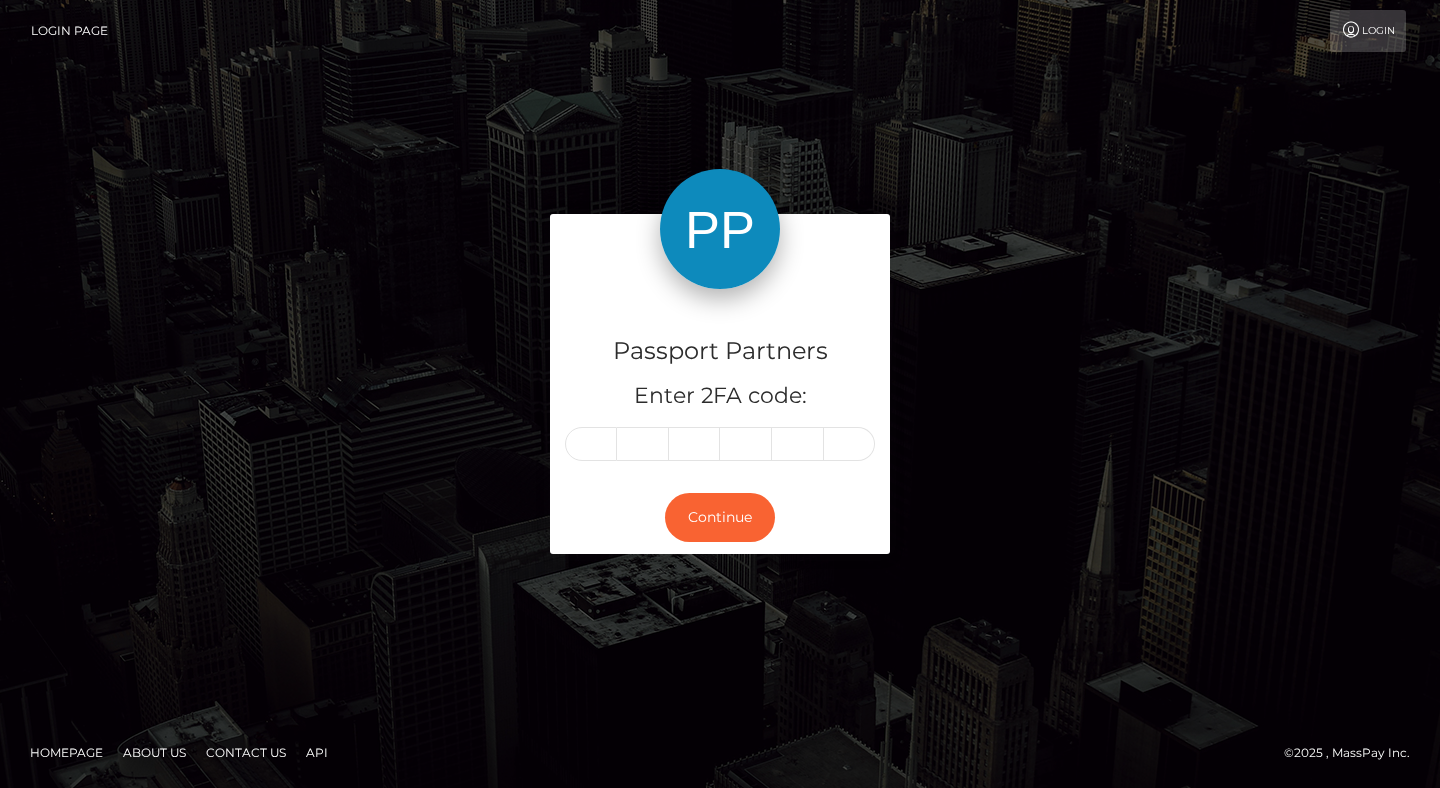 scroll, scrollTop: 0, scrollLeft: 0, axis: both 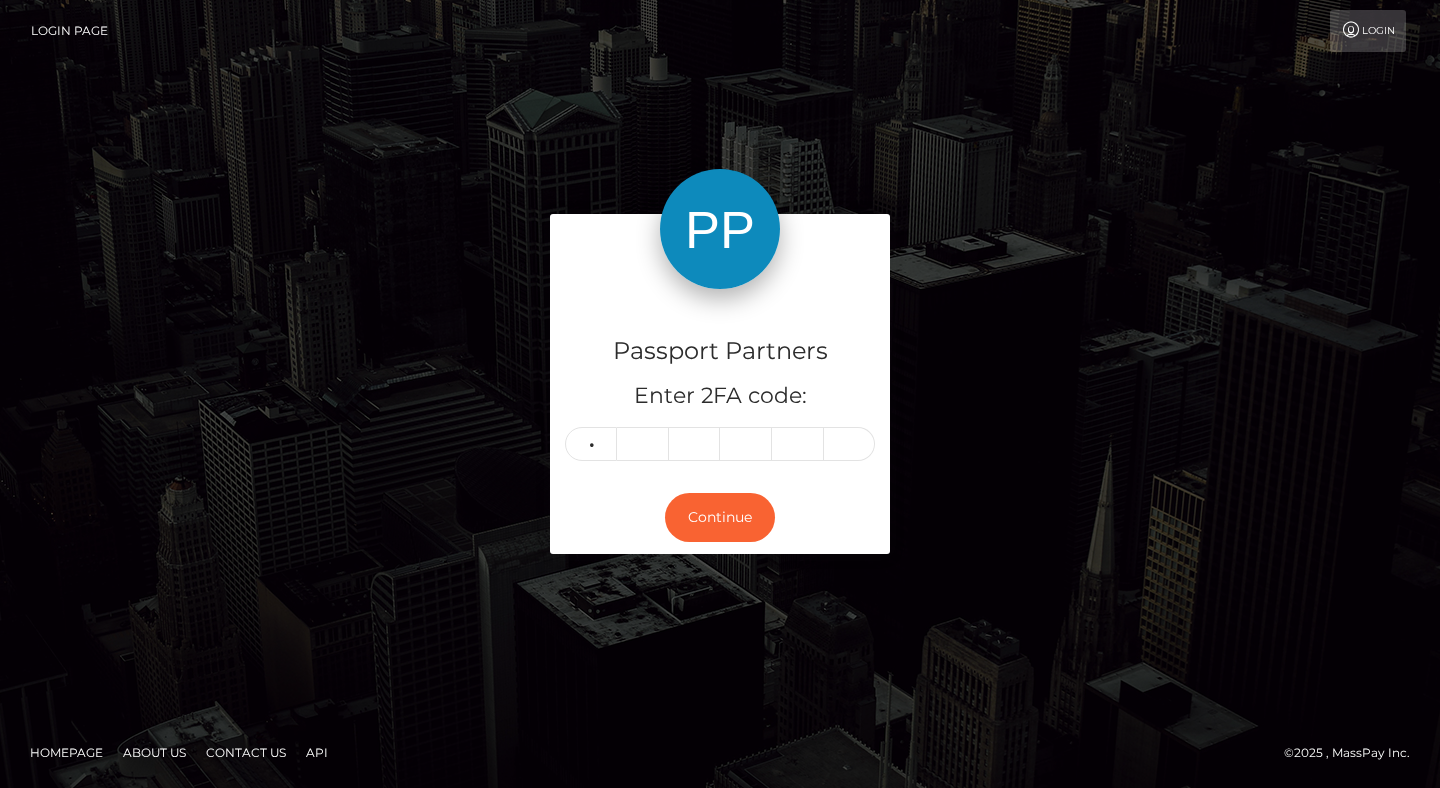 type on "3" 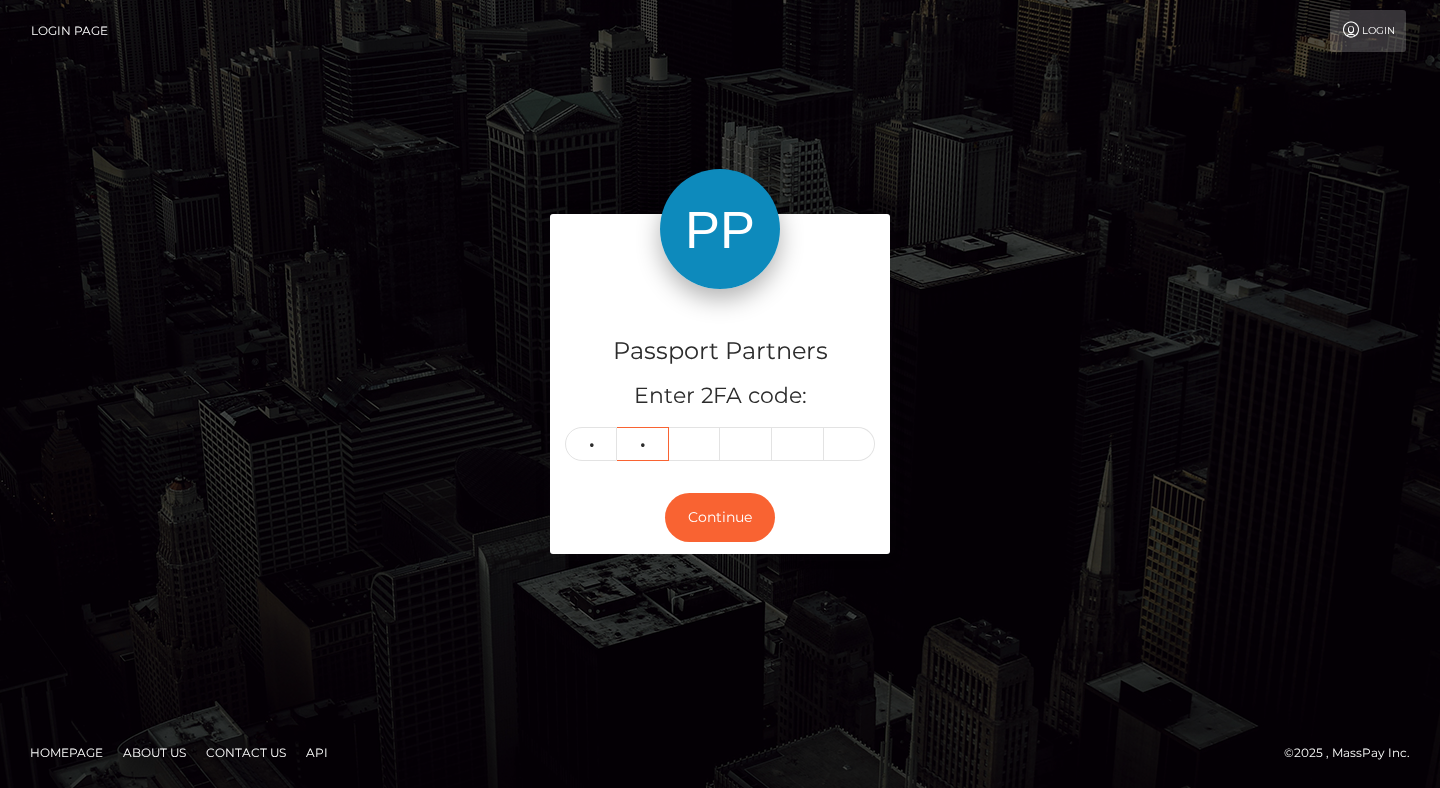 type on "8" 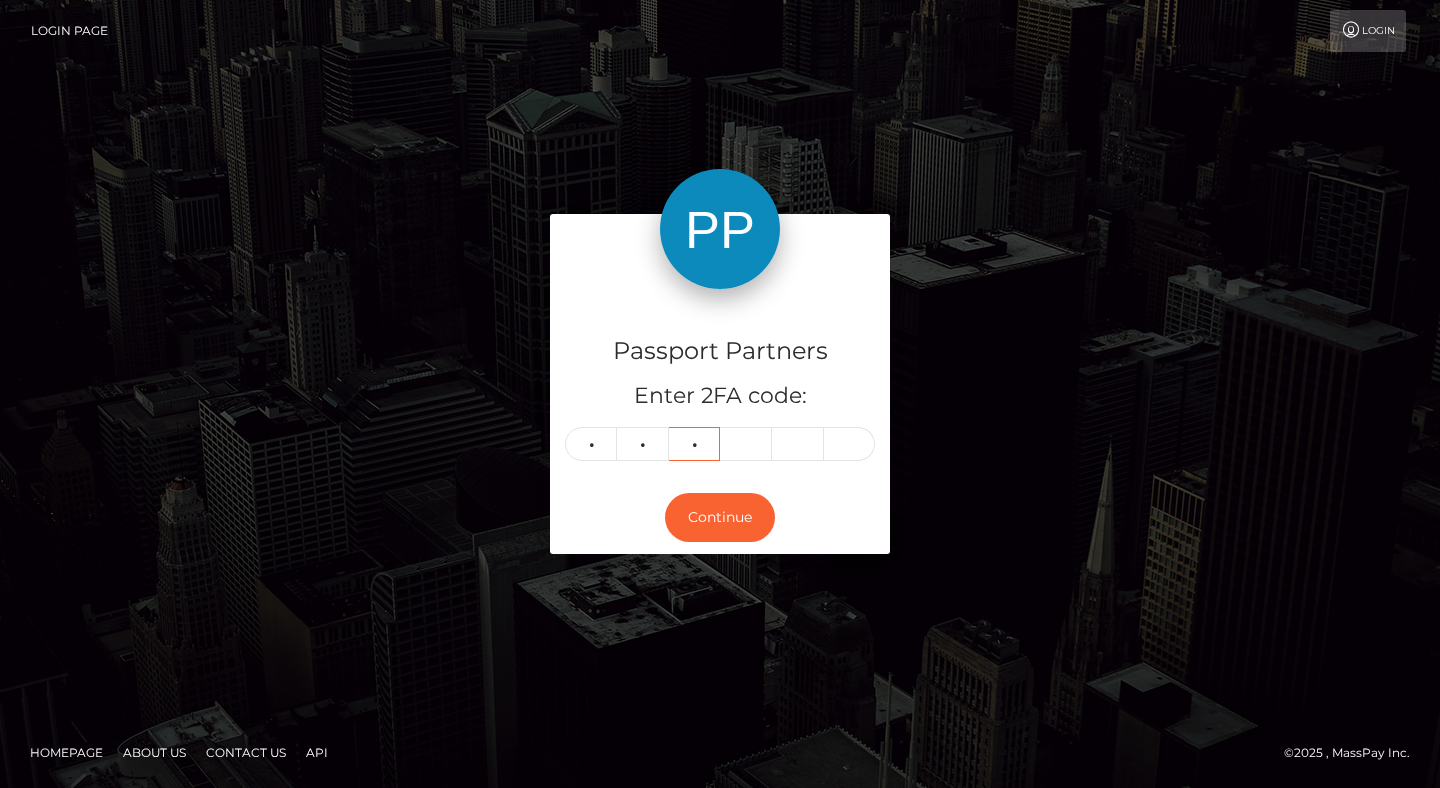 type on "9" 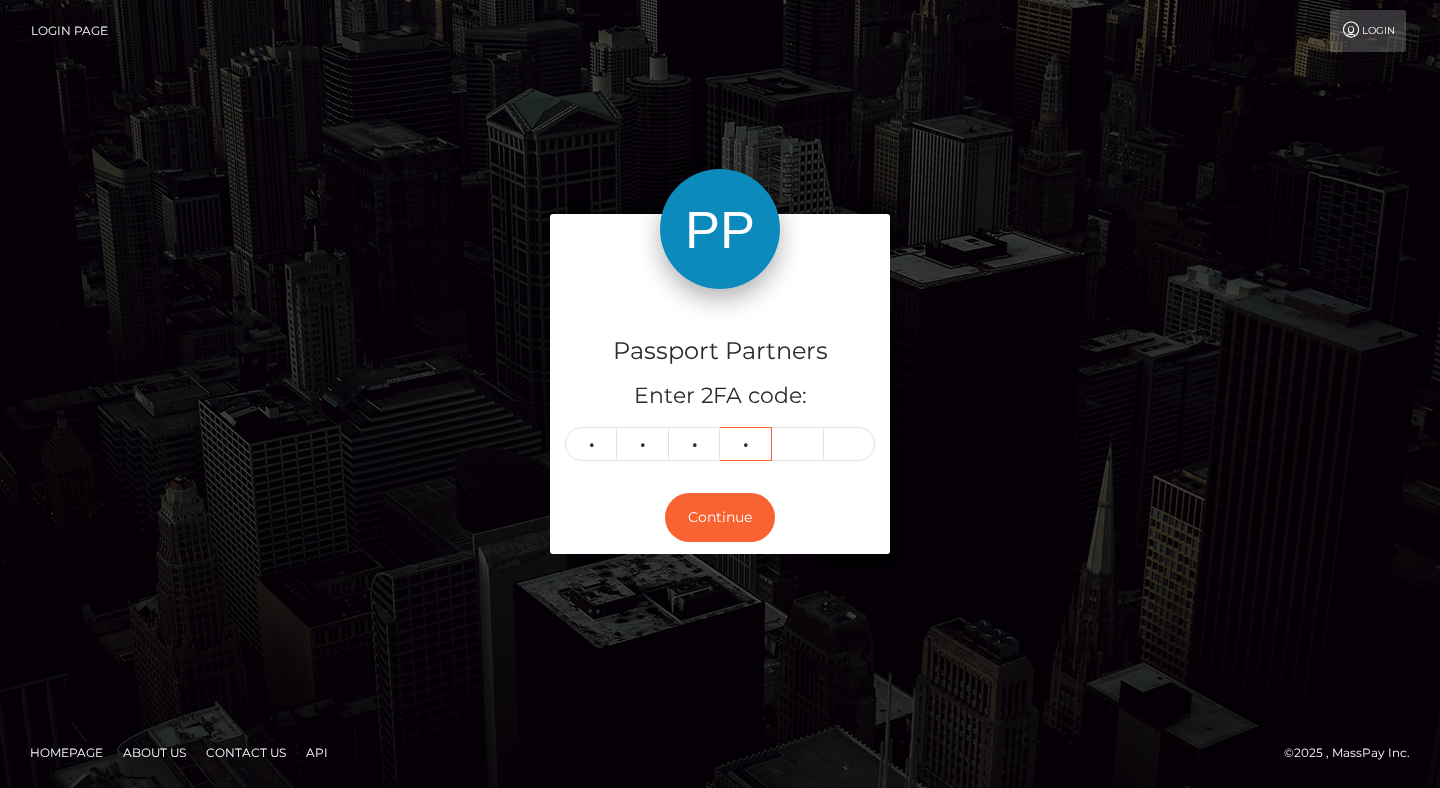 type on "7" 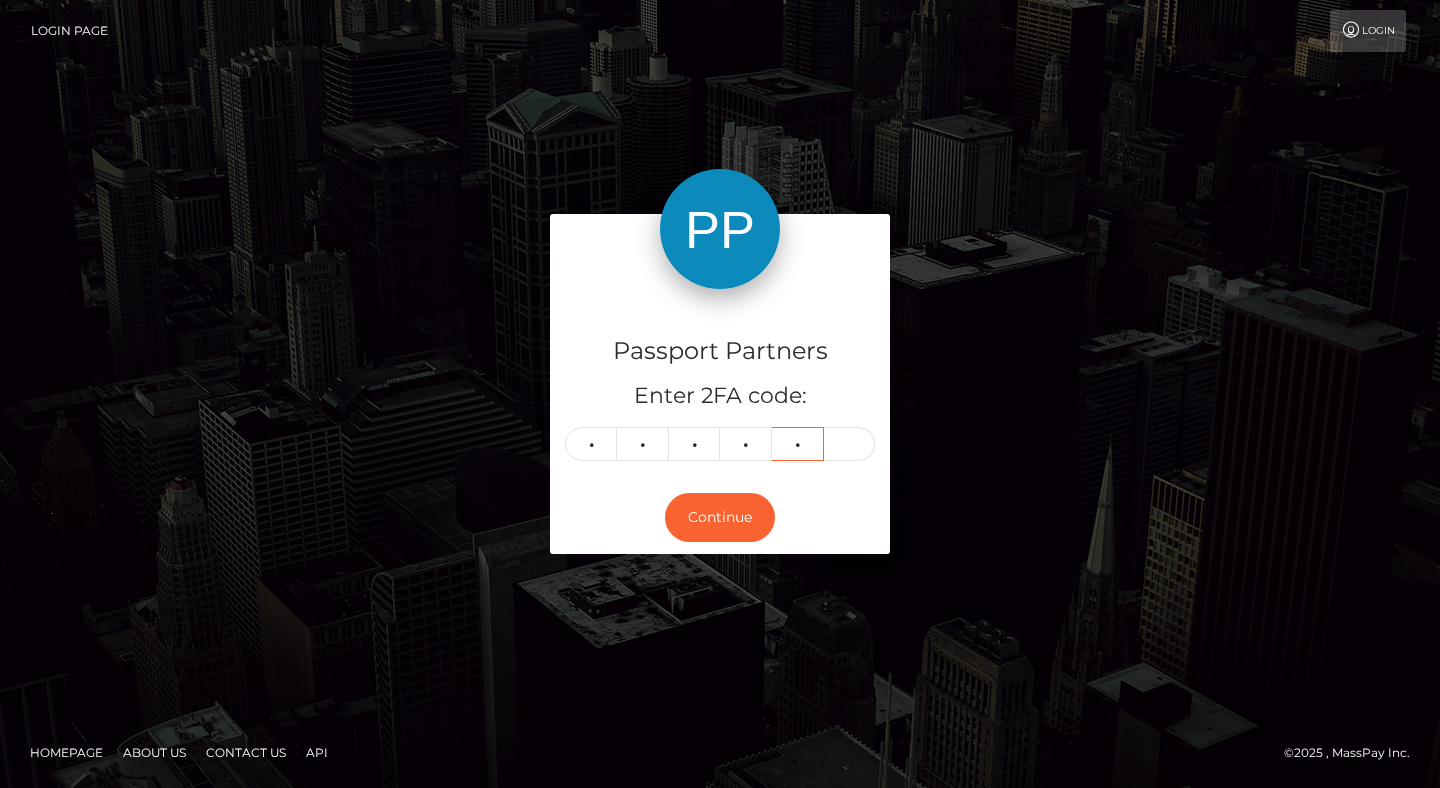 type on "4" 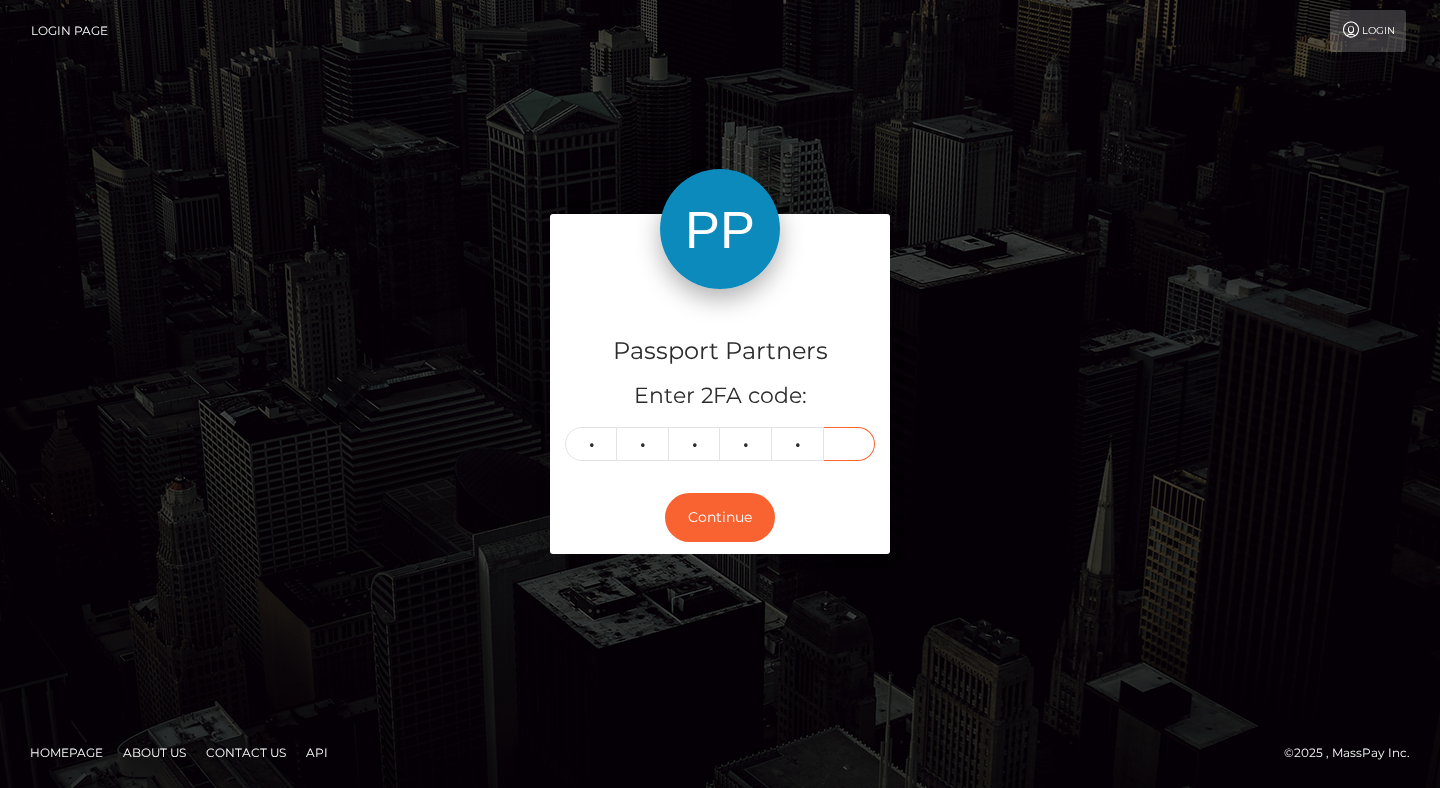 type on "7" 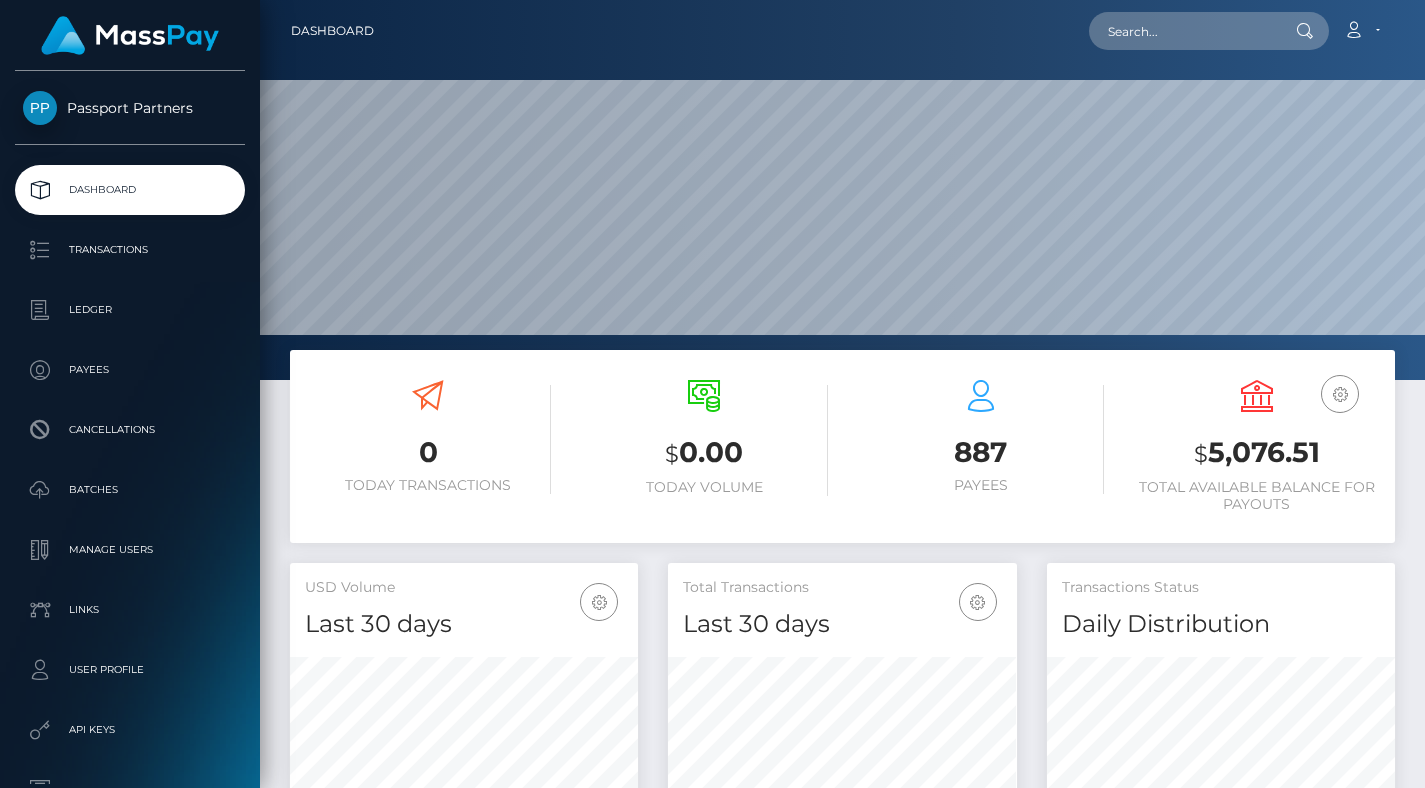 scroll, scrollTop: 0, scrollLeft: 0, axis: both 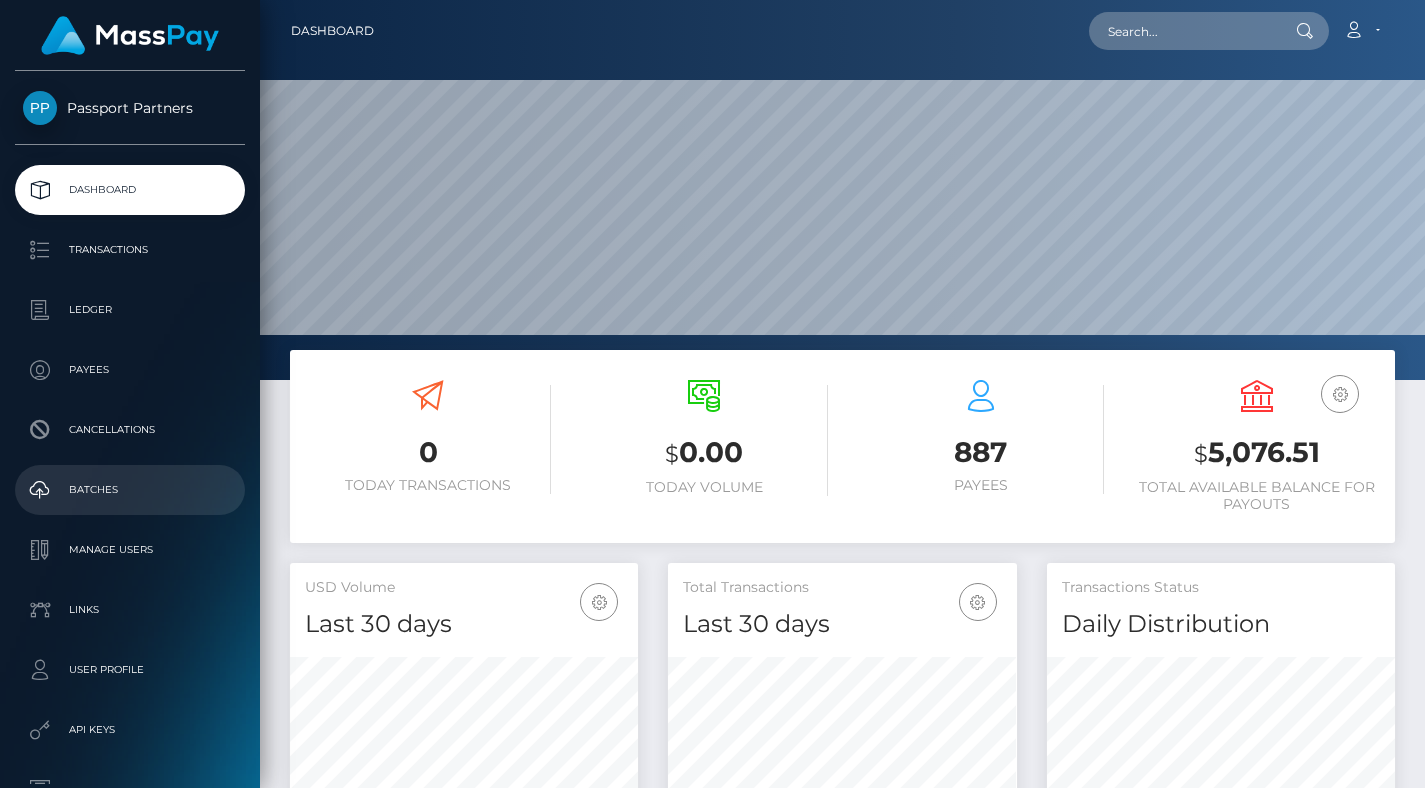 click on "Batches" at bounding box center (130, 490) 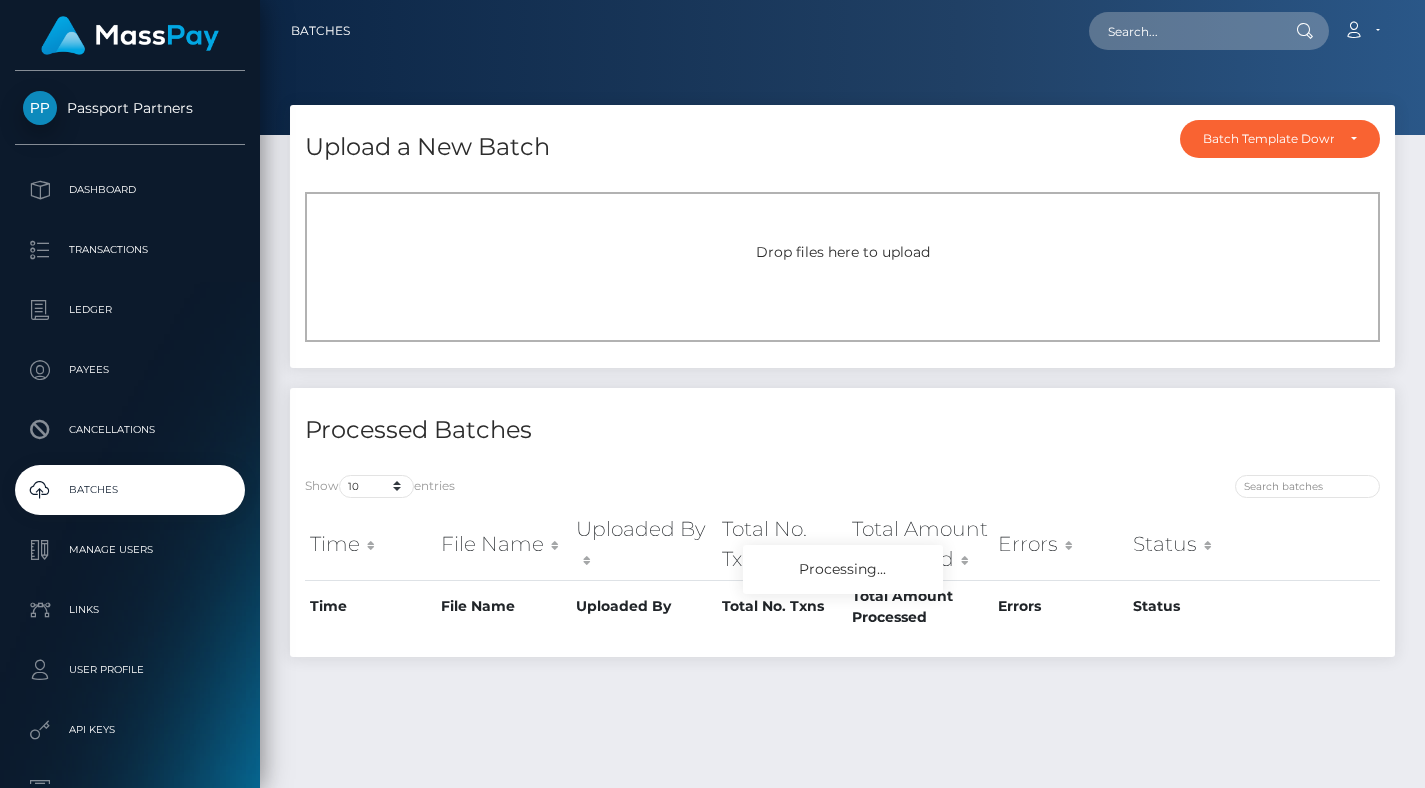 scroll, scrollTop: 0, scrollLeft: 0, axis: both 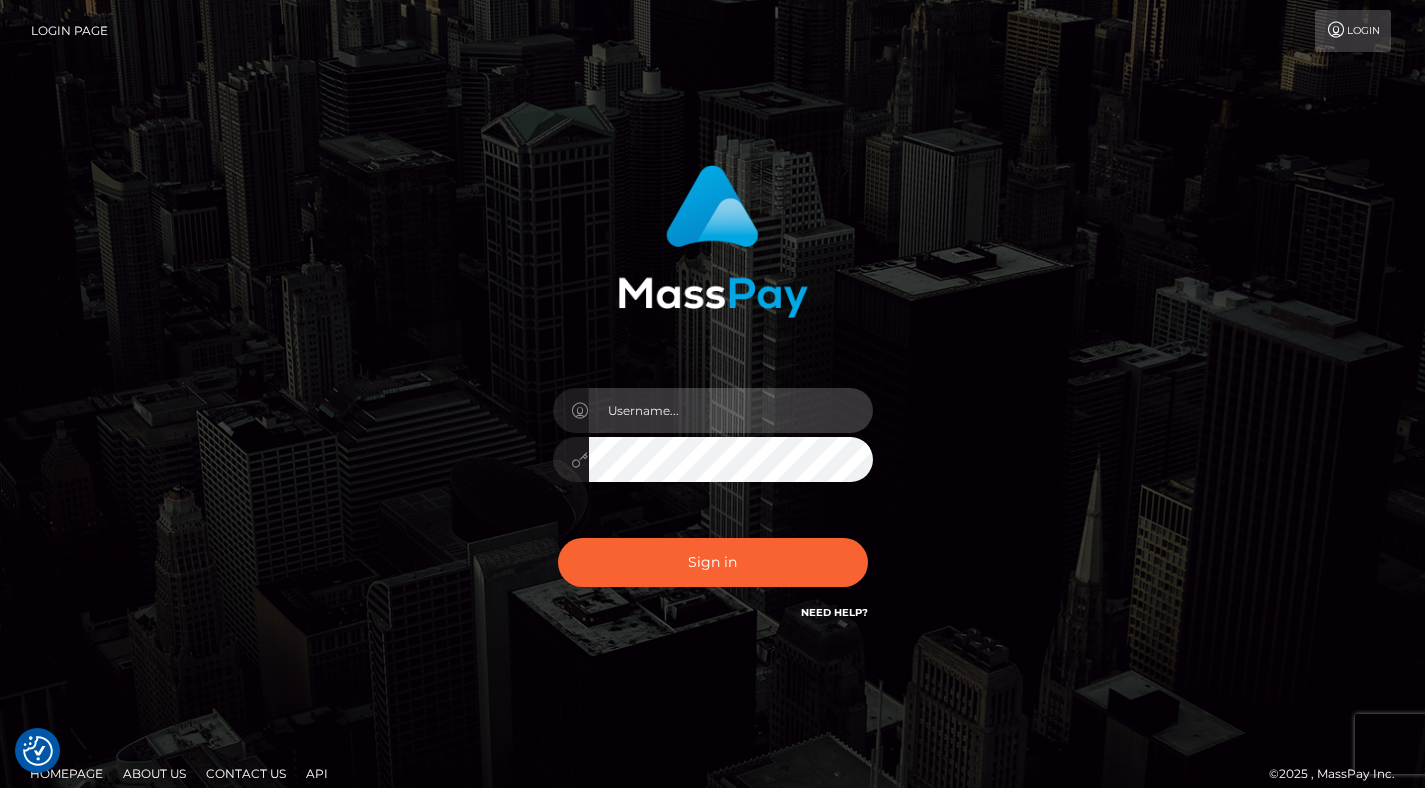 type on "[USERNAME]" 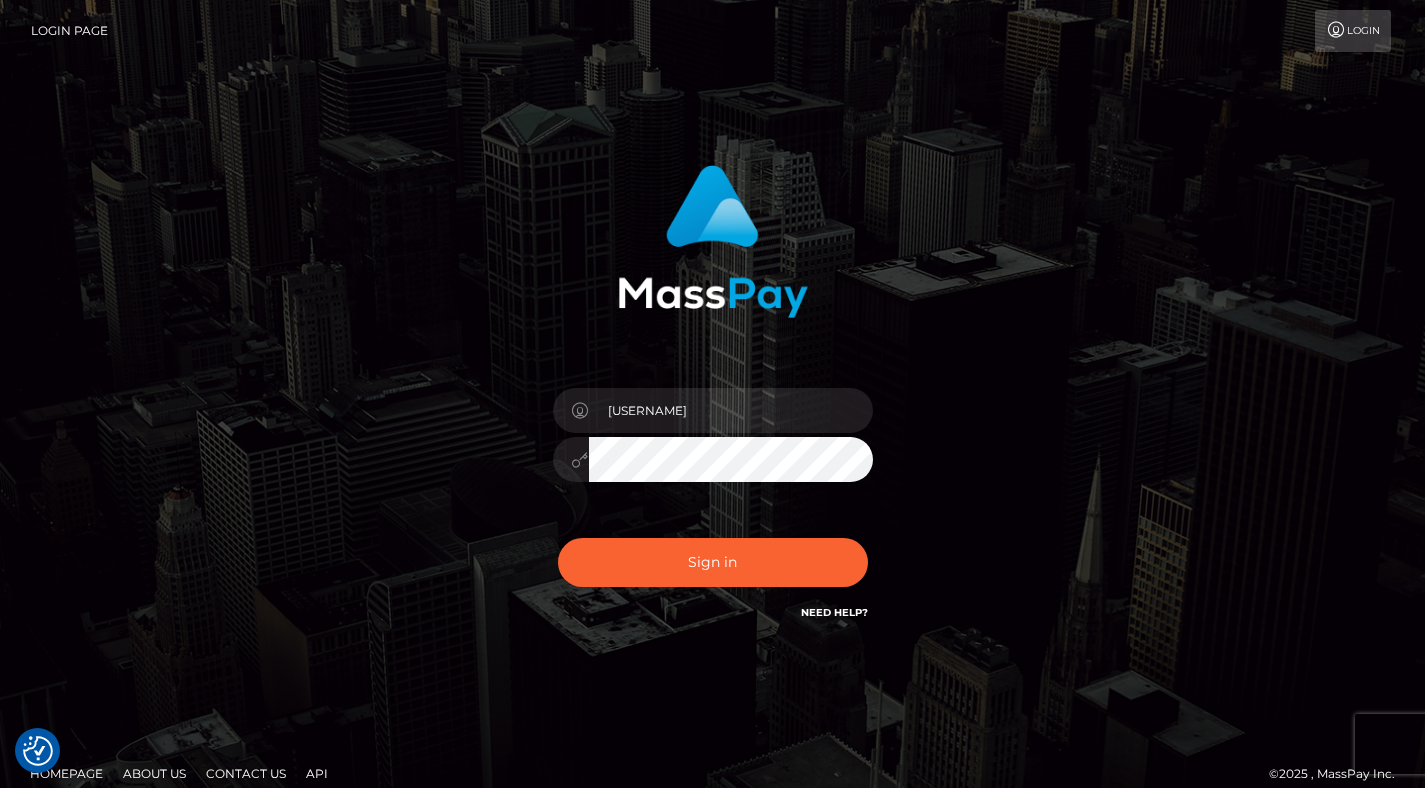 click on "[USERNAME]
Sign in" at bounding box center [713, 404] 